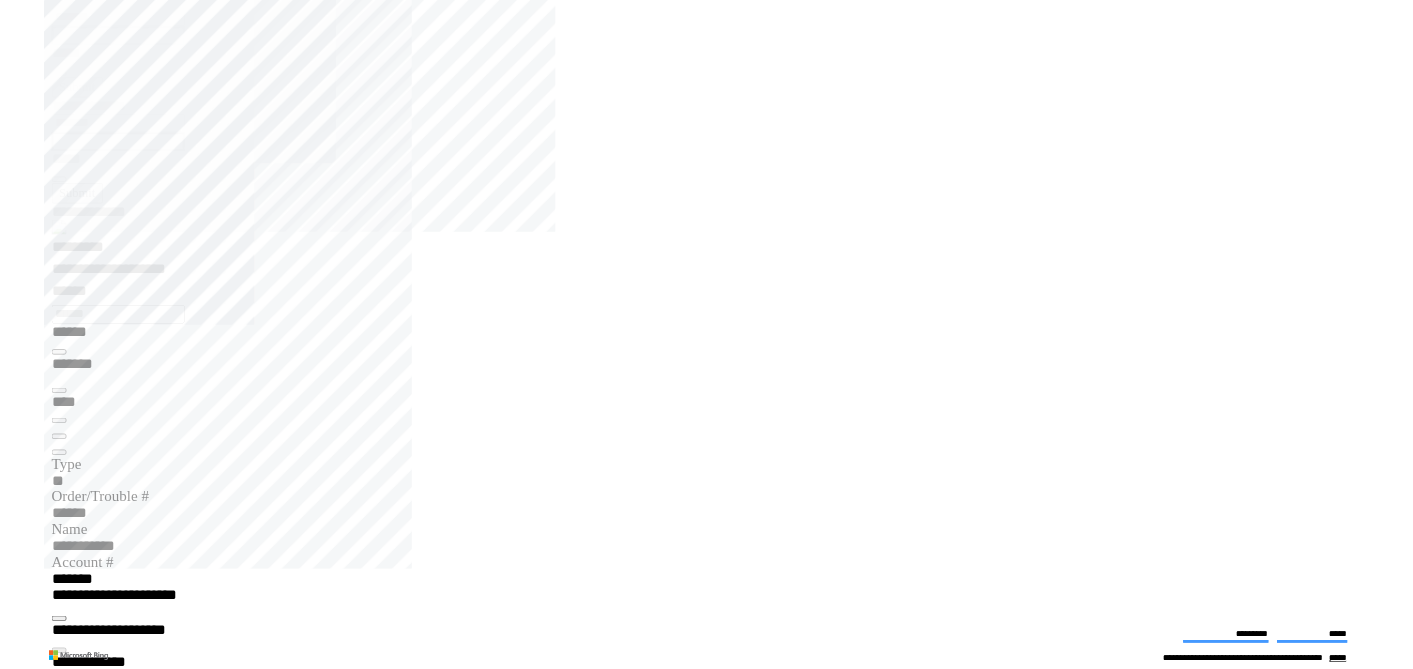 scroll, scrollTop: 0, scrollLeft: 0, axis: both 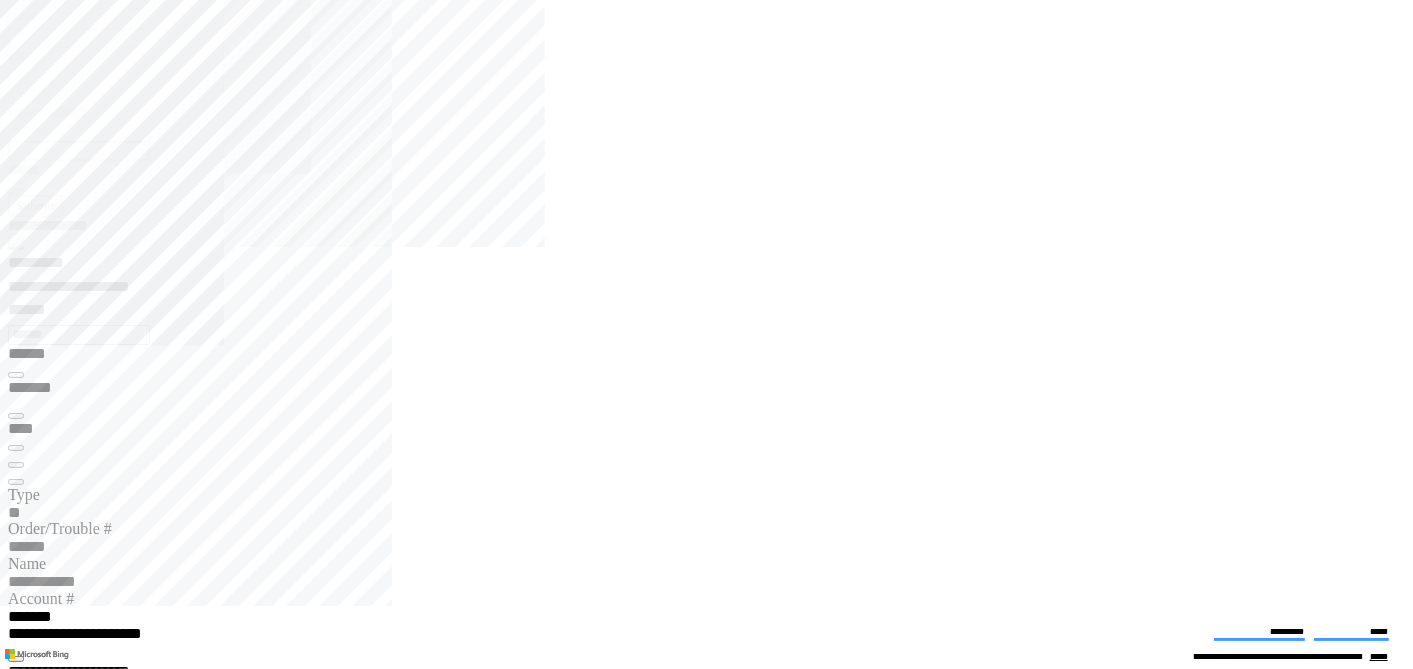 click on "**********" at bounding box center (706, 19419) 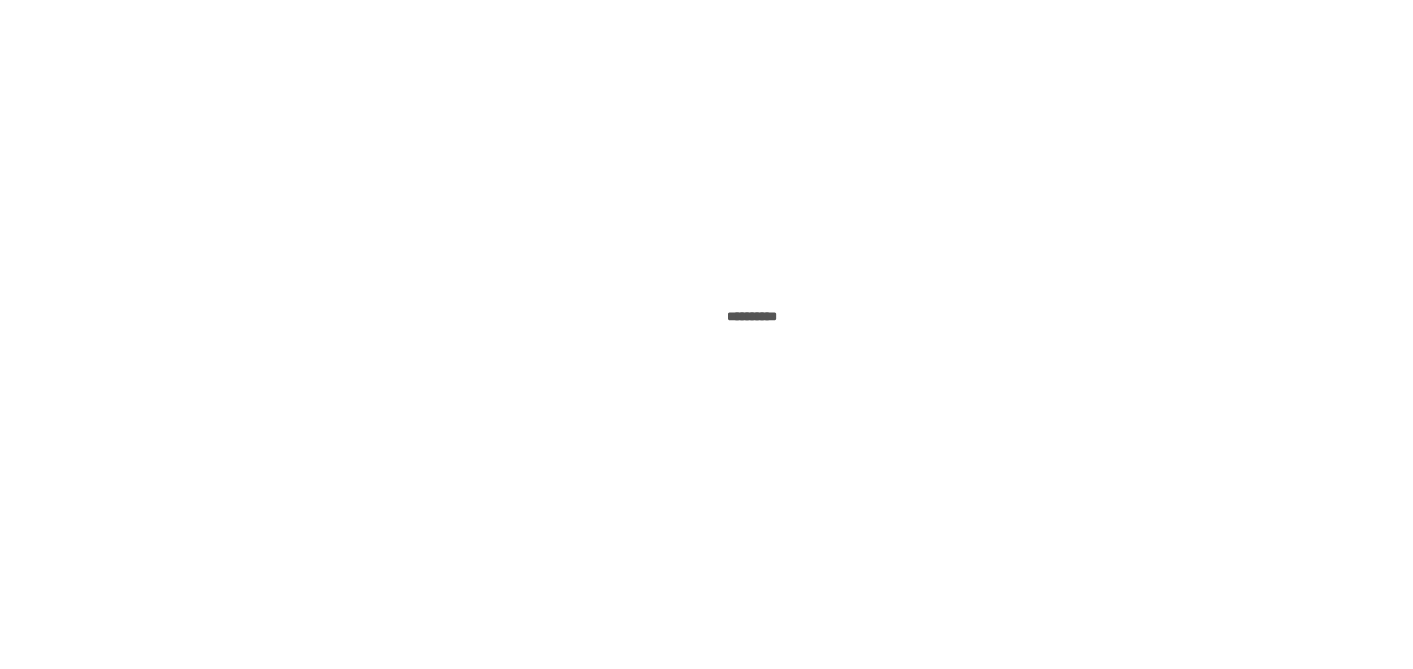 scroll, scrollTop: 0, scrollLeft: 0, axis: both 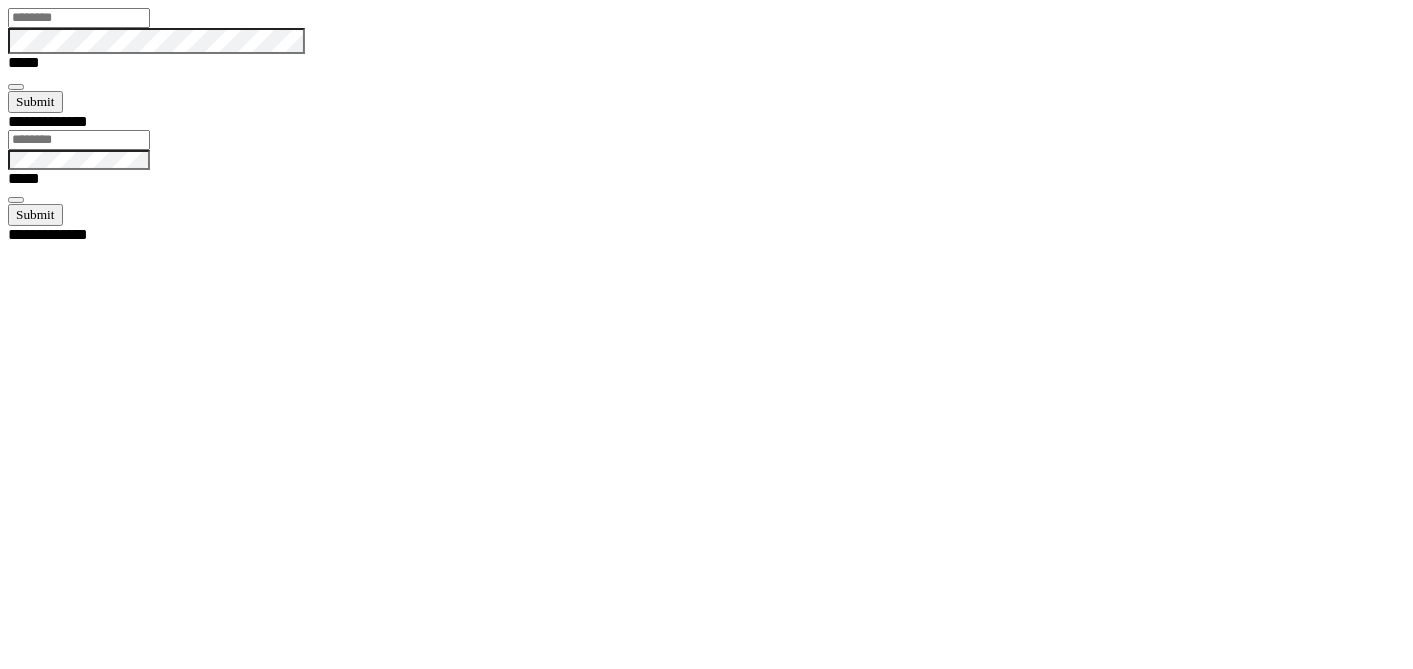type on "*******" 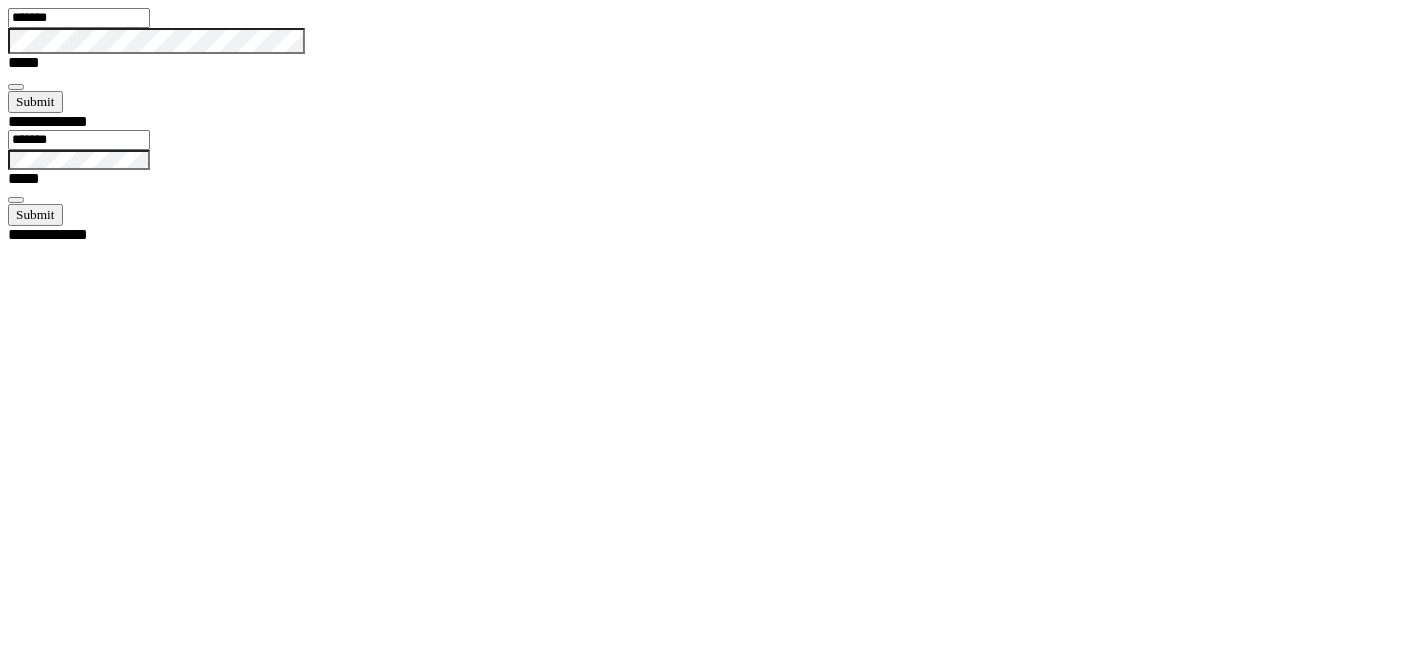 click at bounding box center (16, 87) 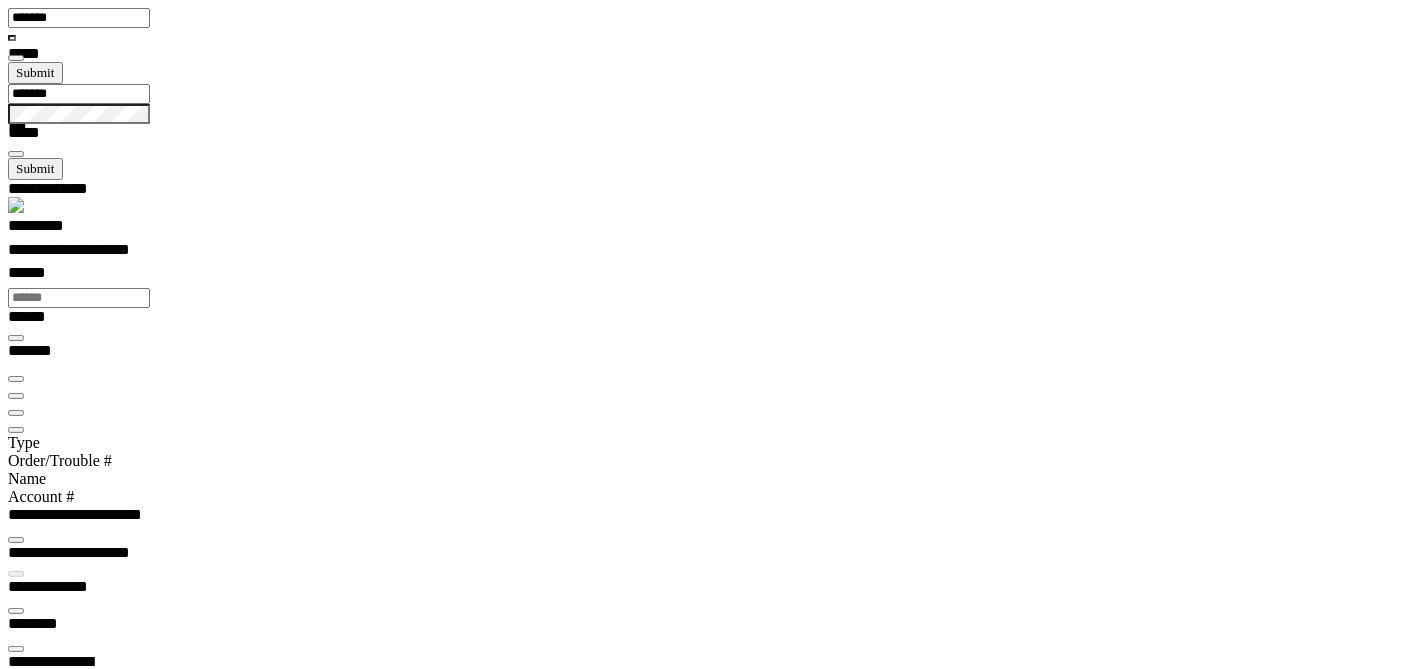 scroll, scrollTop: 99435, scrollLeft: 99800, axis: both 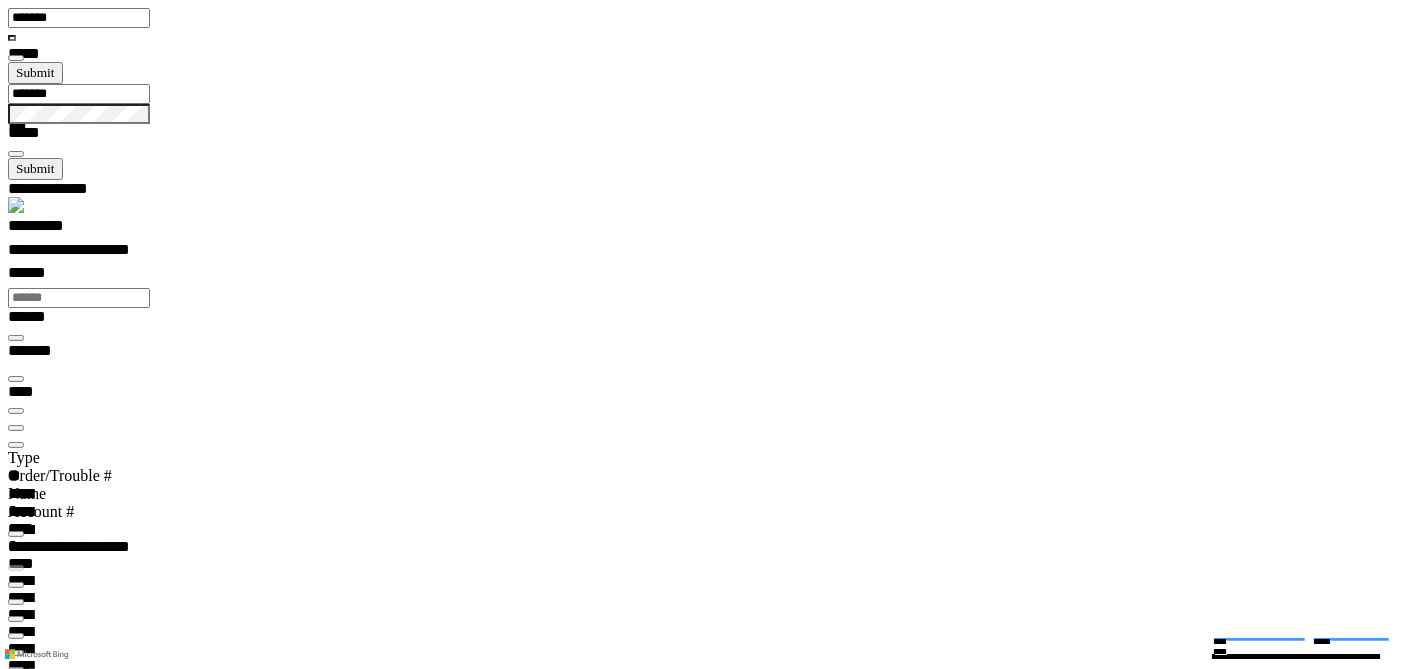 click on "**********" at bounding box center (66, 19317) 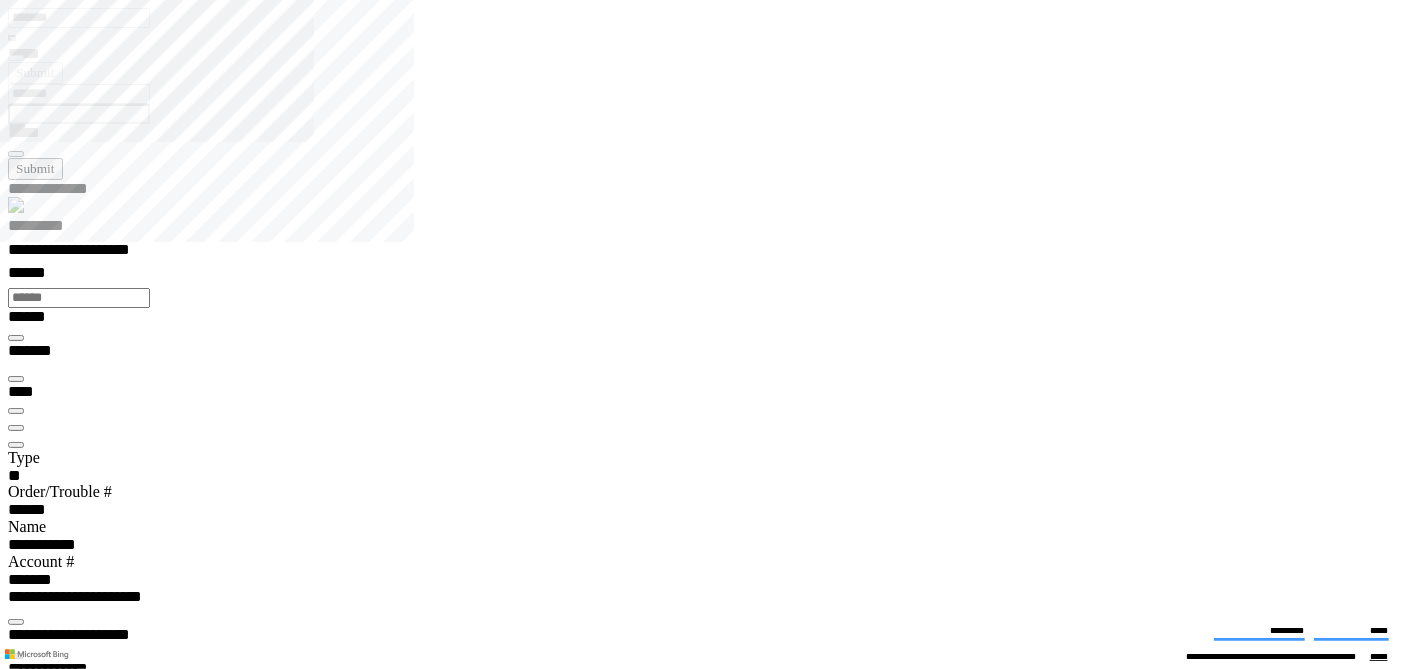 type on "*********" 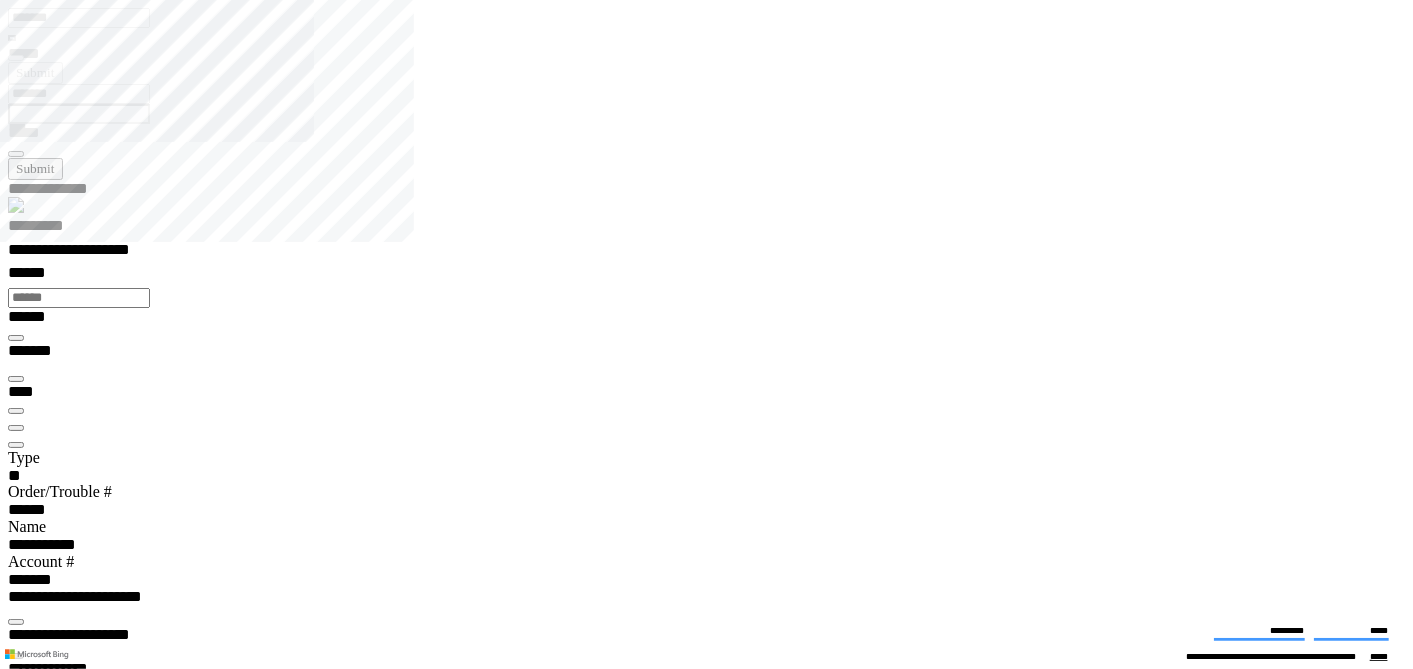 click at bounding box center (16, 4091) 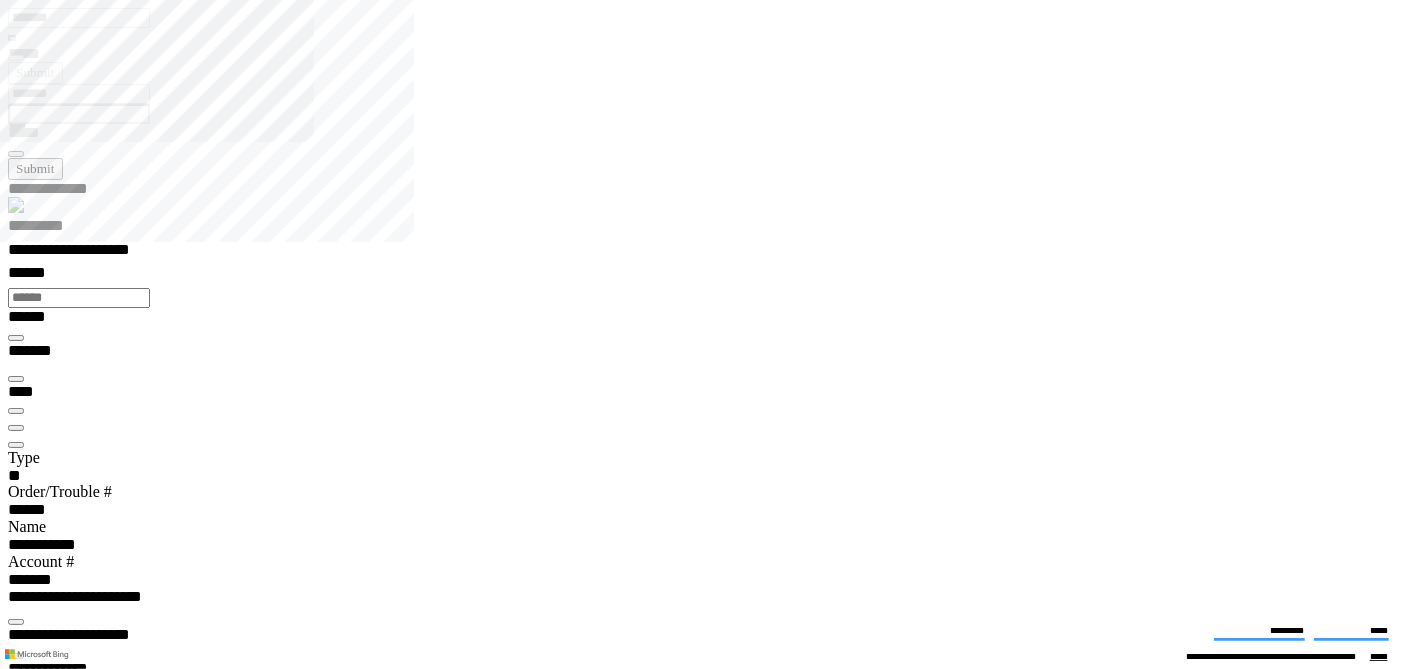 type on "**********" 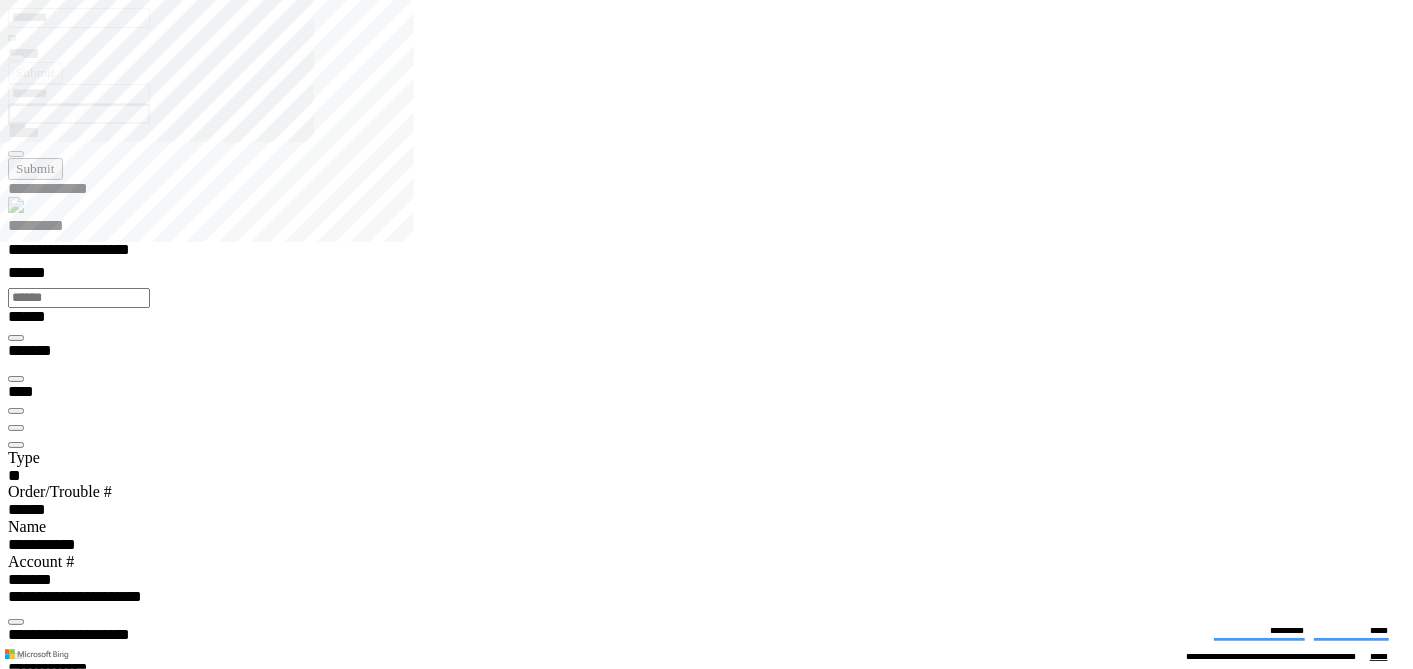 click at bounding box center (16, 30655) 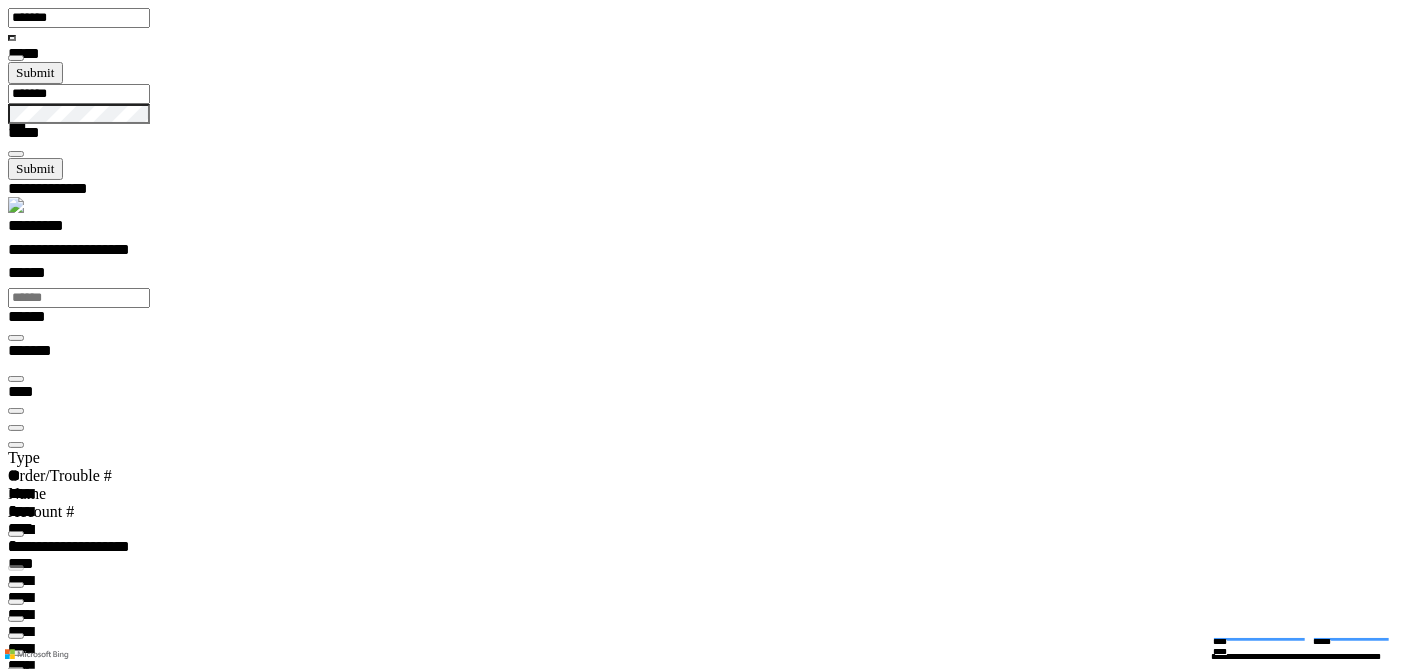 click on "**********" at bounding box center (66, 19582) 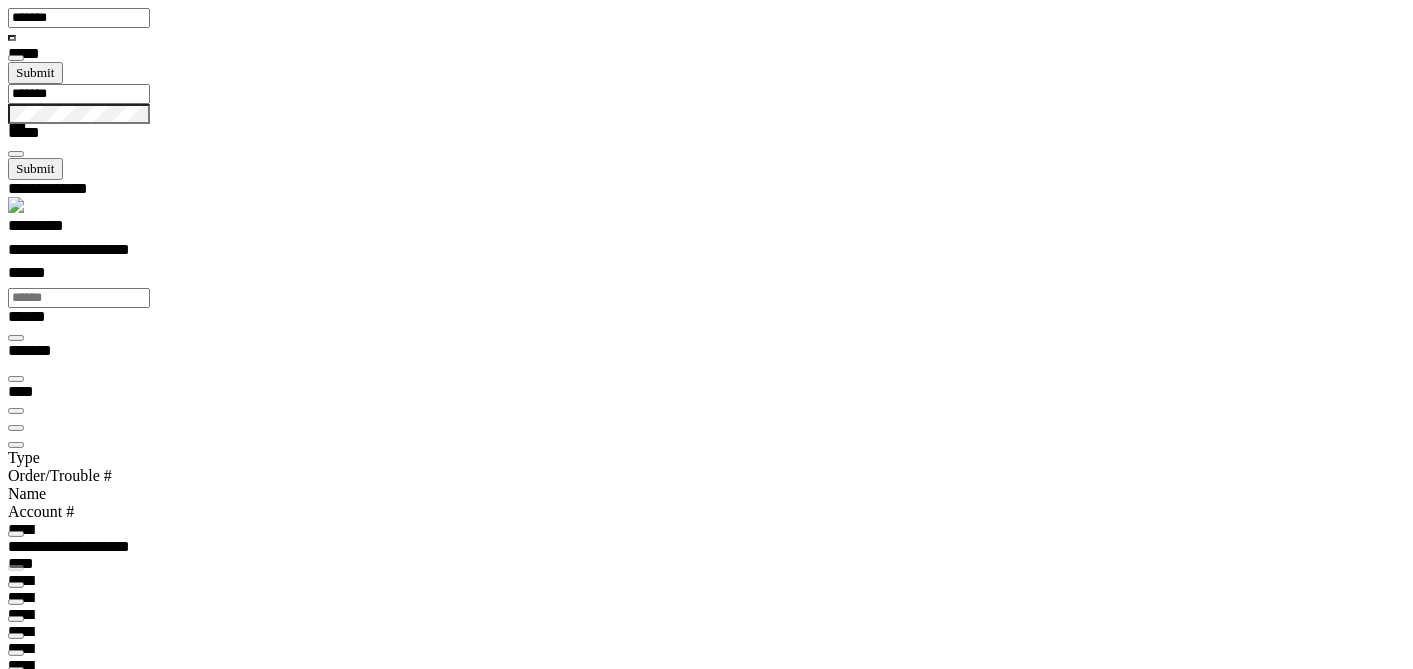 type 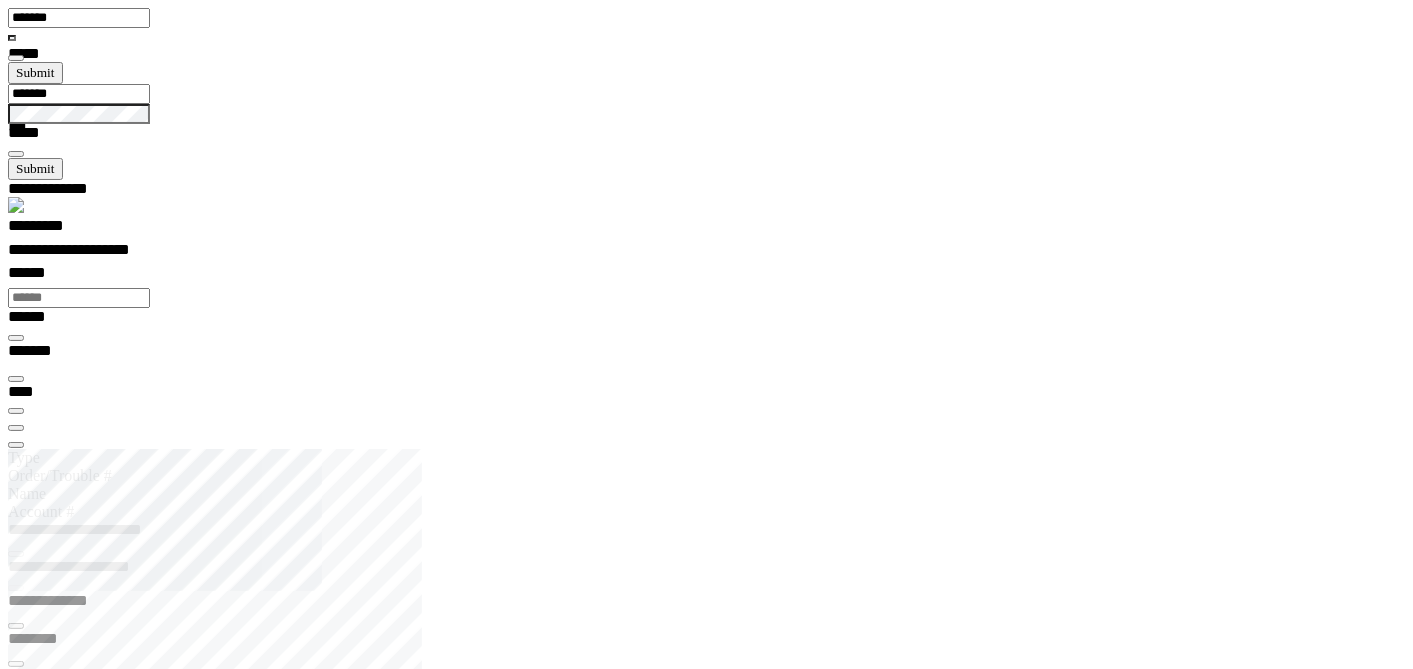 scroll, scrollTop: 31, scrollLeft: 210, axis: both 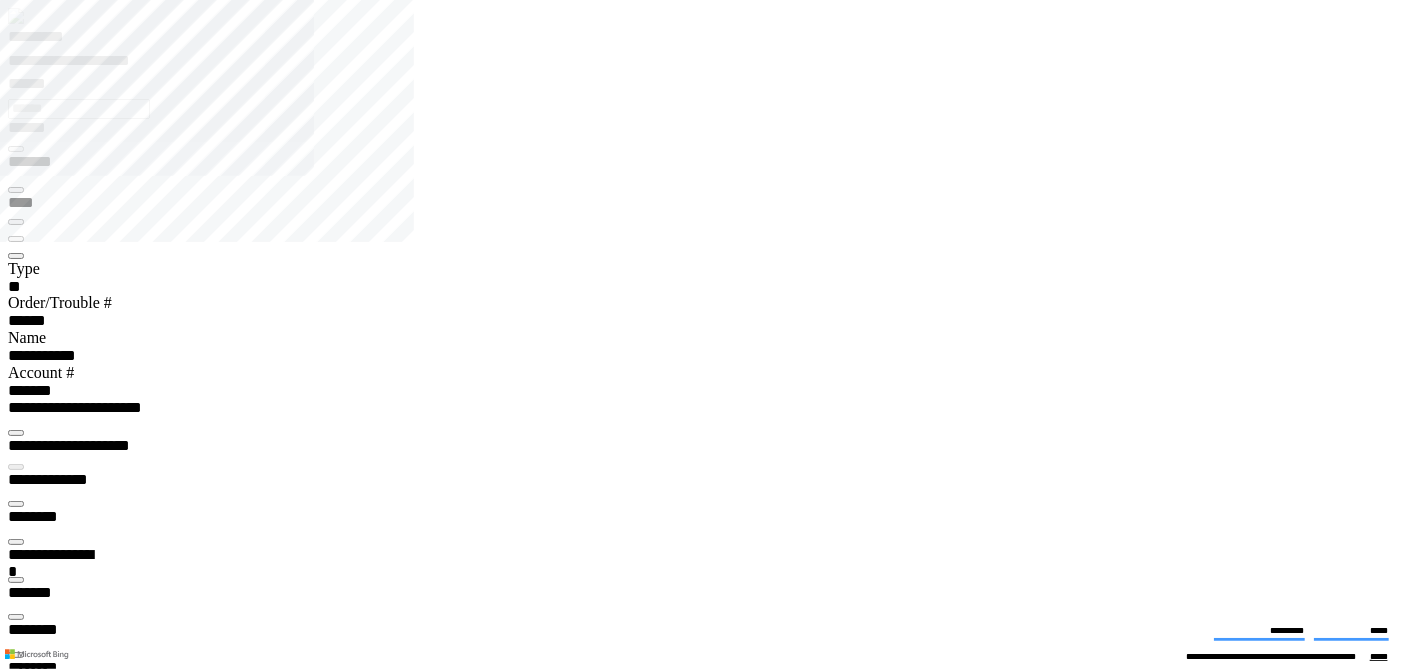 type on "*********" 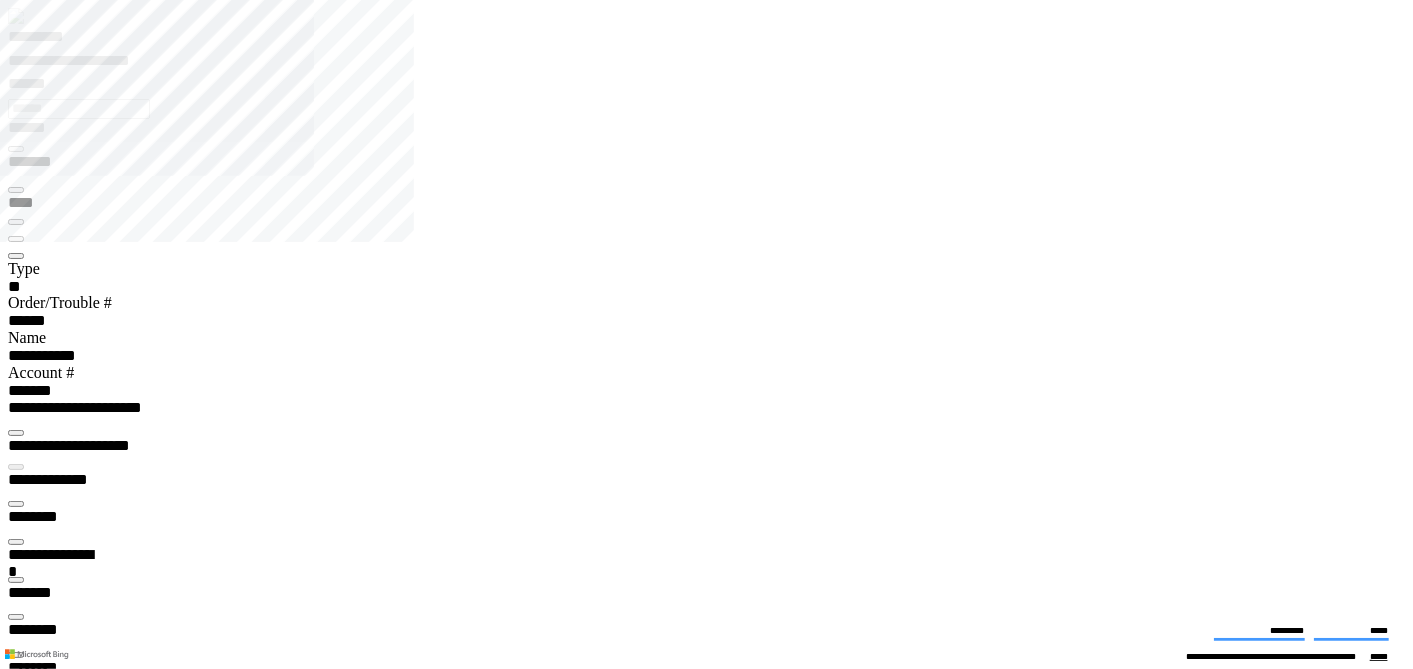 click at bounding box center [16, 3845] 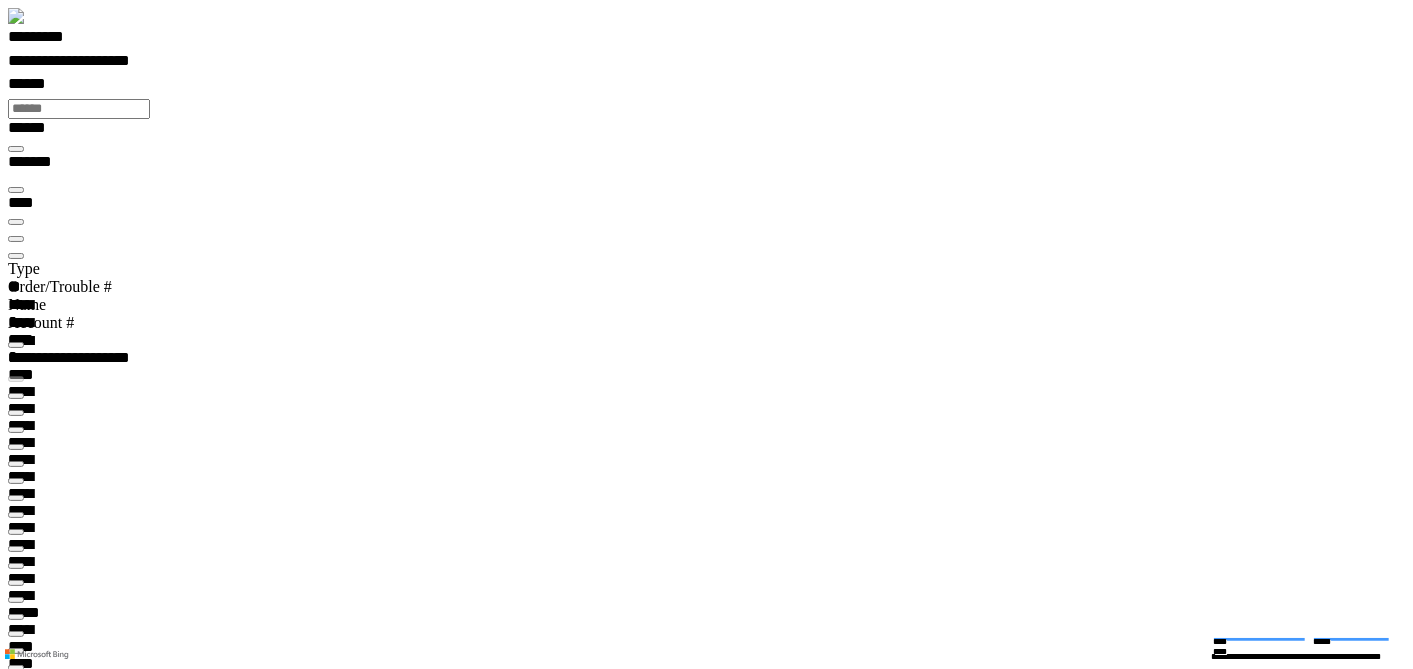 click at bounding box center (16, 15475) 